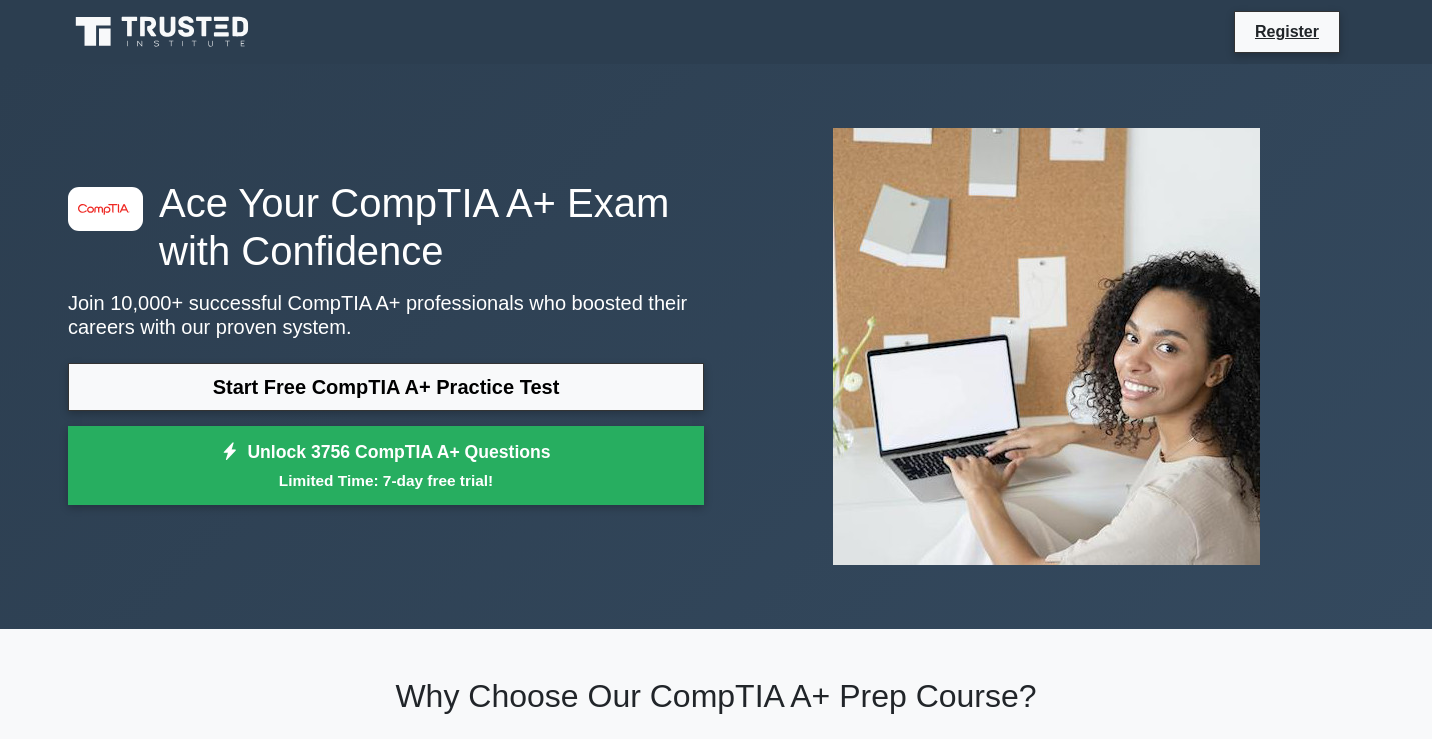 scroll, scrollTop: 0, scrollLeft: 0, axis: both 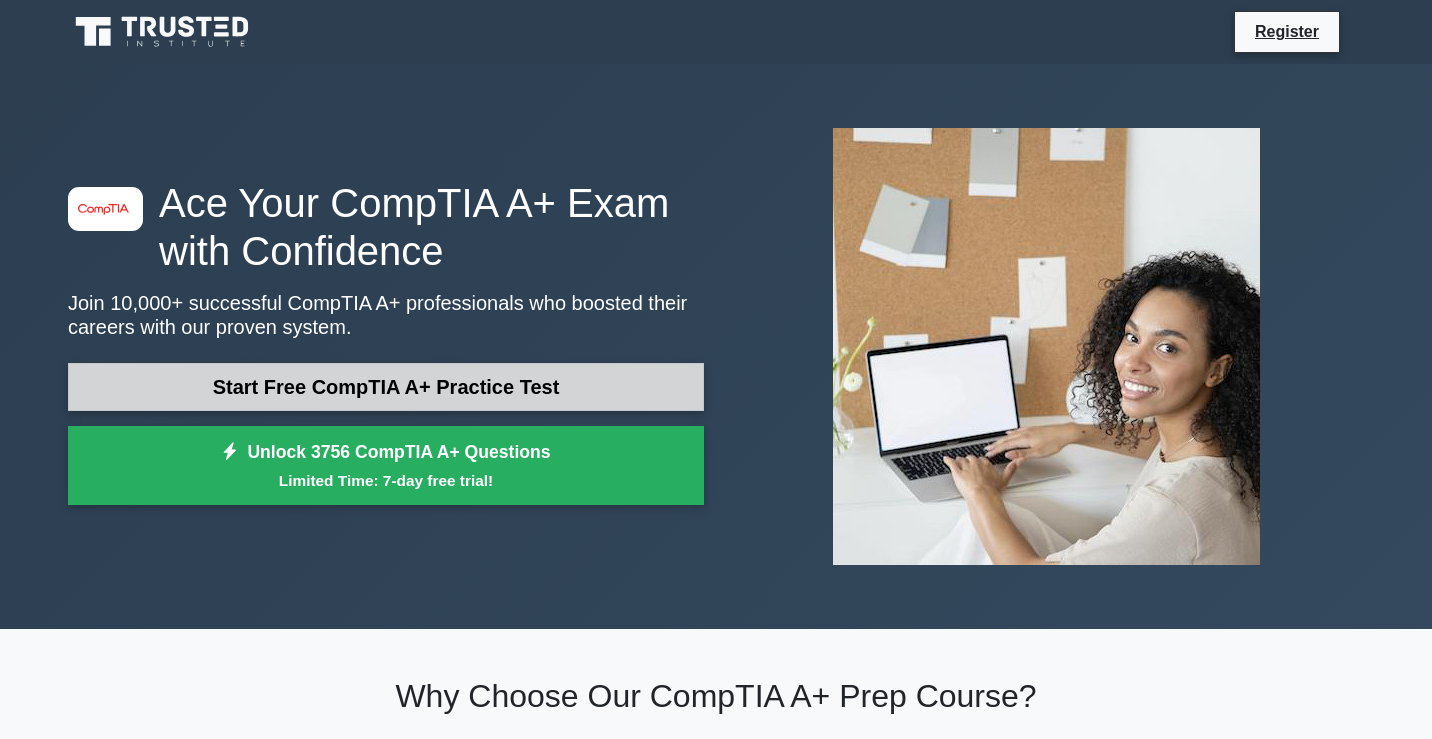 click on "Start Free CompTIA A+ Practice Test" at bounding box center (386, 387) 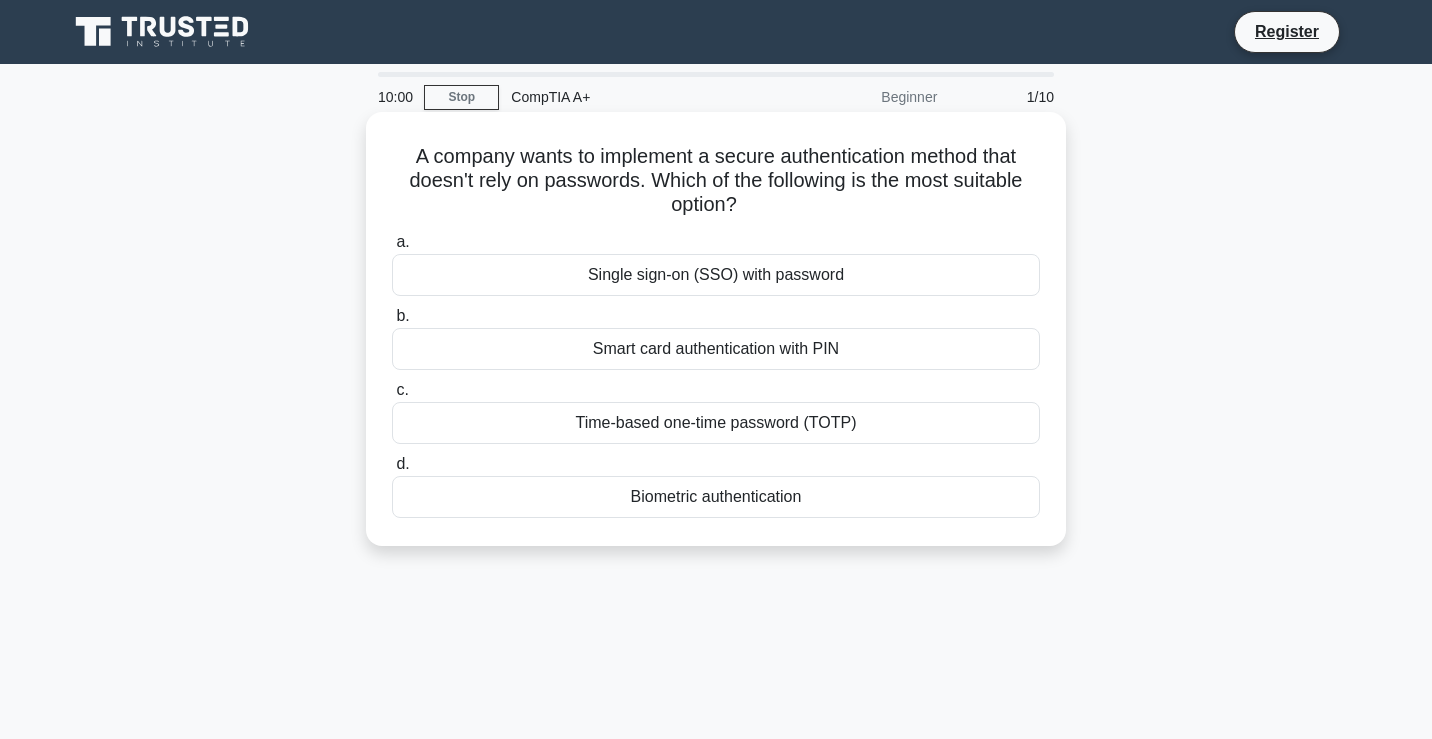 scroll, scrollTop: 0, scrollLeft: 0, axis: both 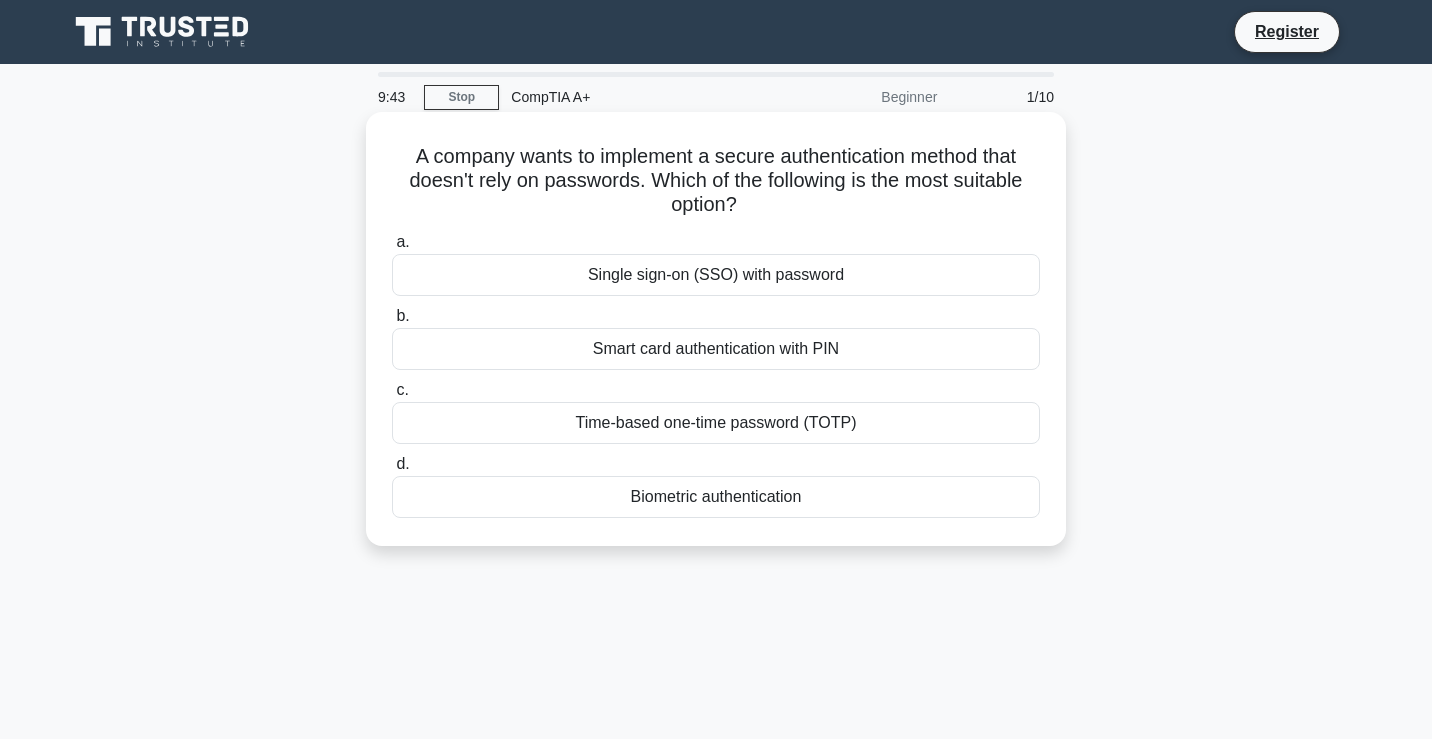 click on "Time-based one-time password (TOTP)" at bounding box center (716, 423) 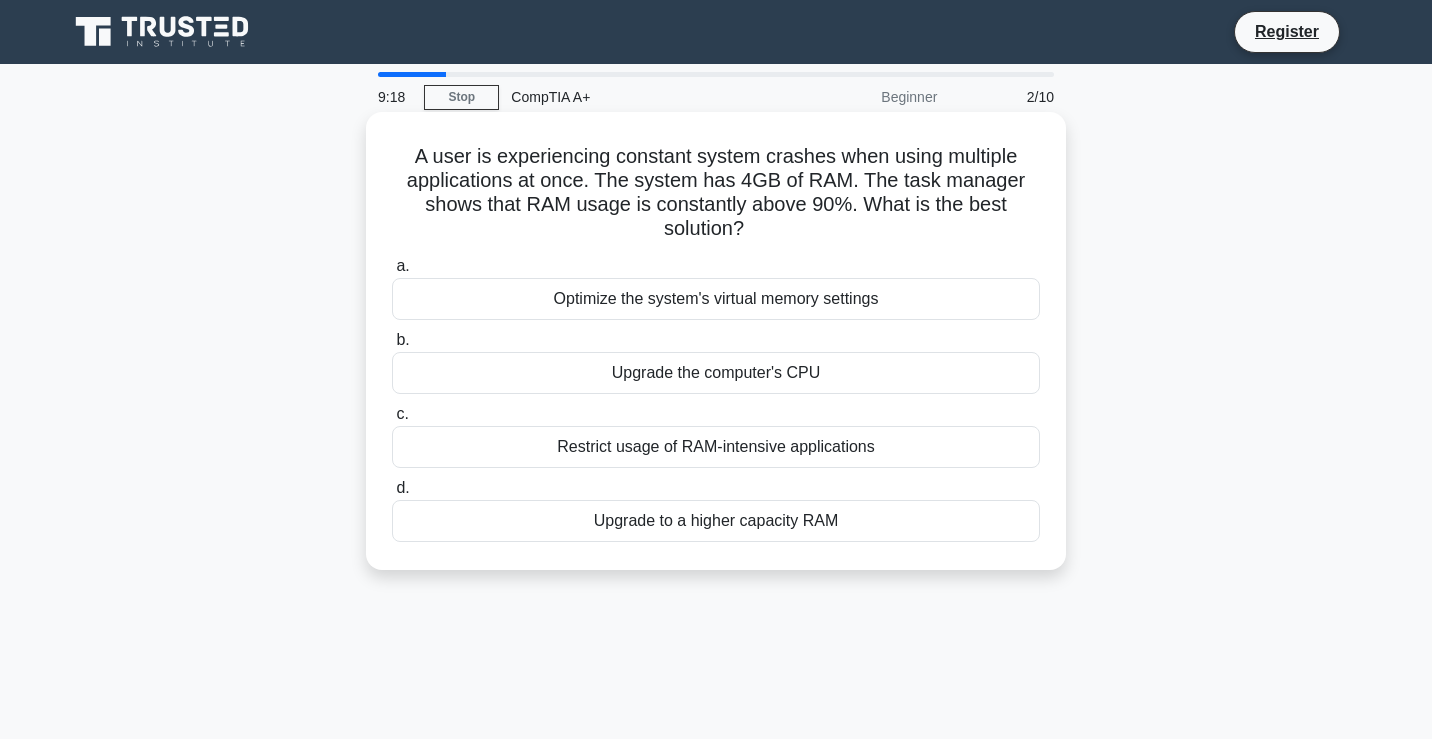click on "Upgrade to a higher capacity RAM" at bounding box center (716, 521) 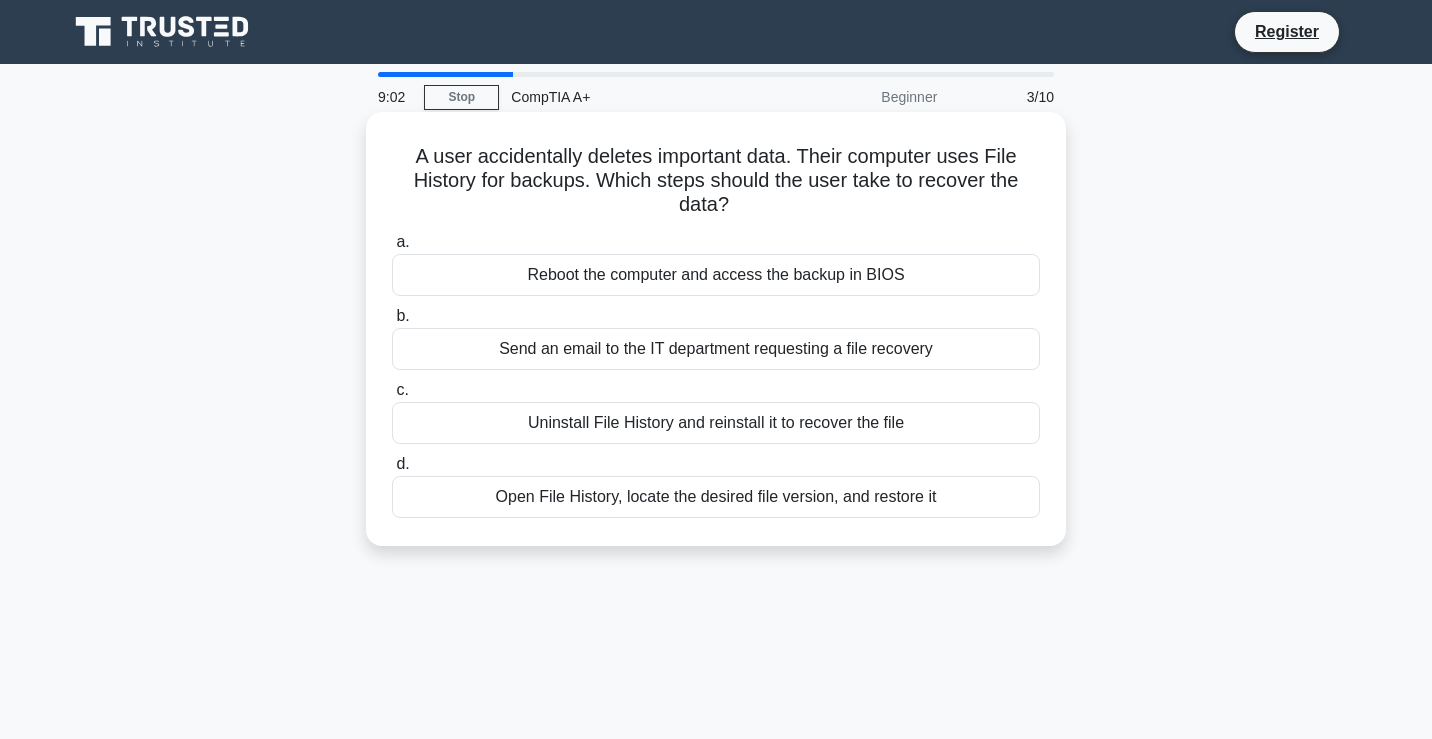 click on "Open File History, locate the desired file version, and restore it" at bounding box center [716, 497] 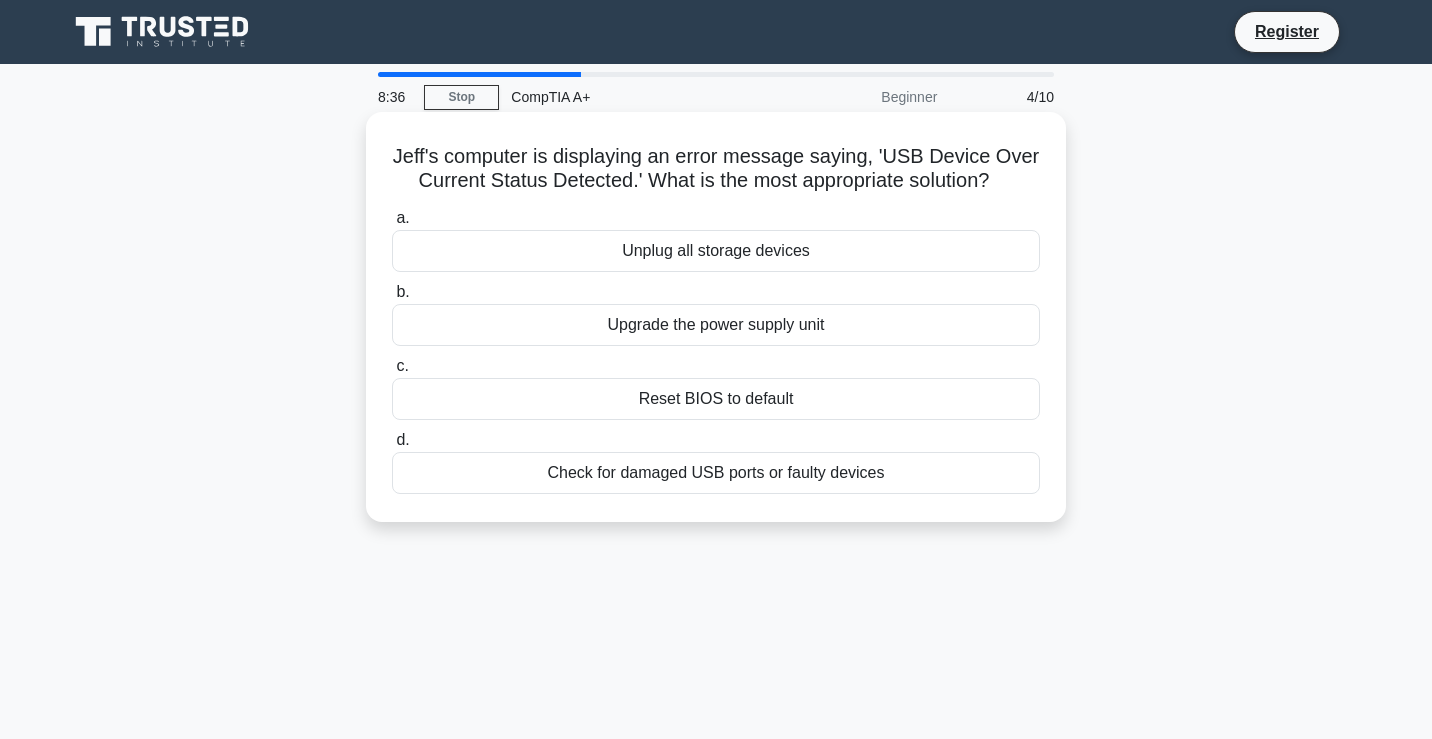 click on "Check for damaged USB ports or faulty devices" at bounding box center (716, 473) 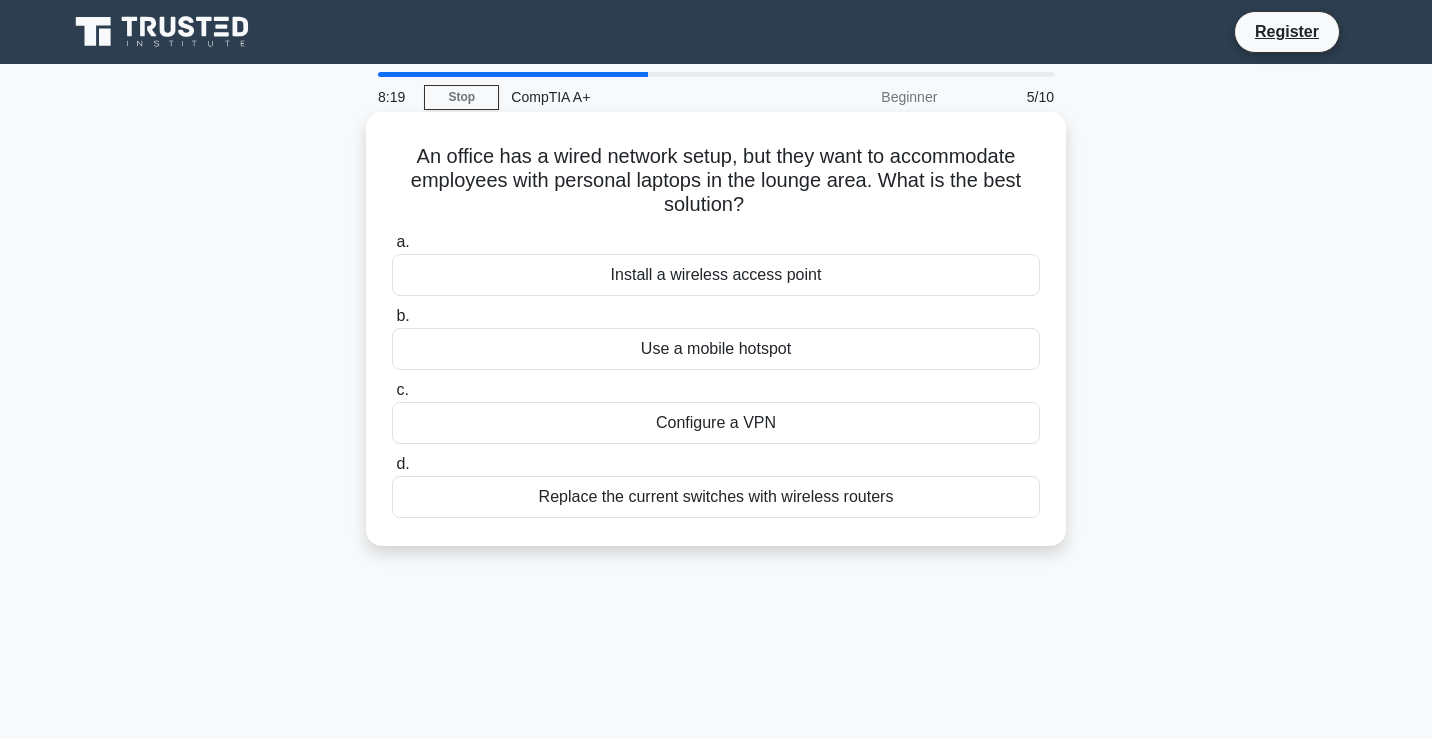 click on "Configure a VPN" at bounding box center (716, 423) 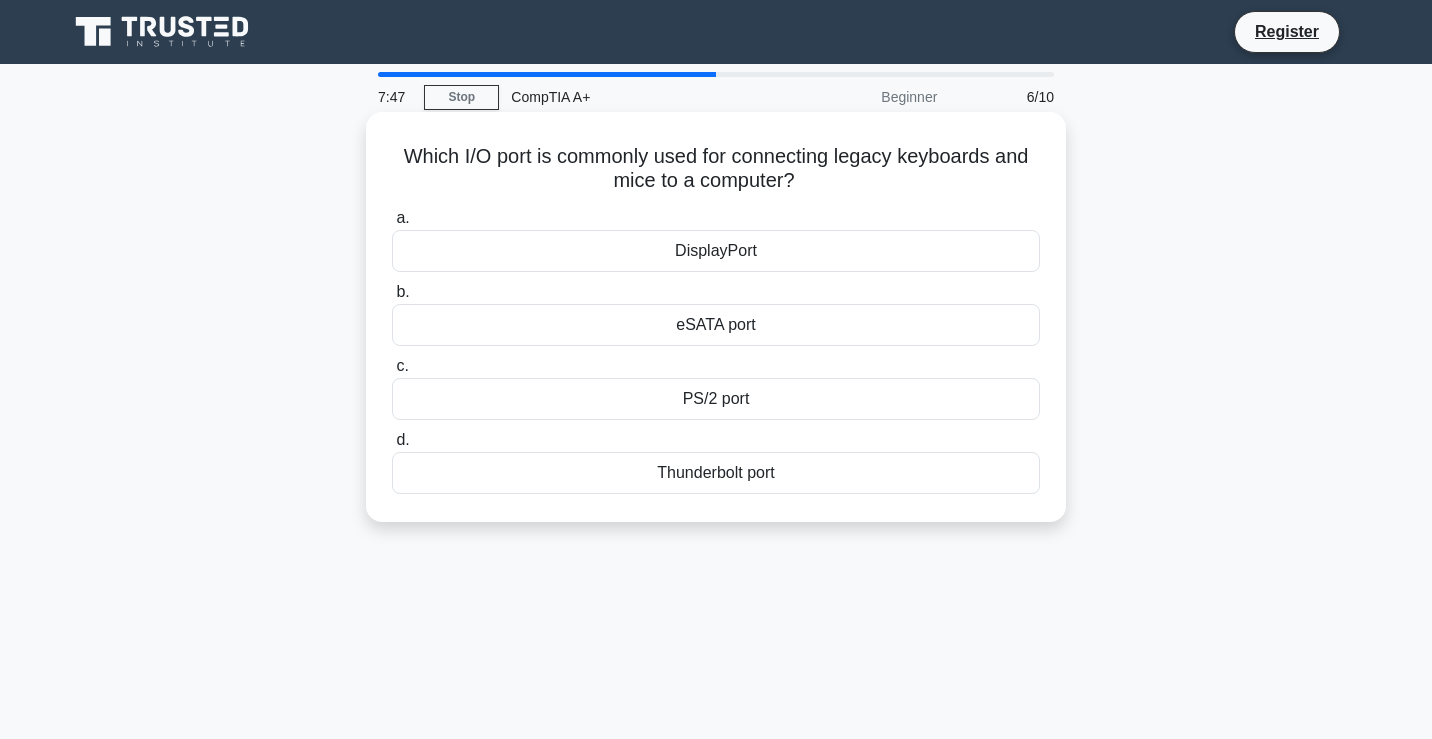 click on "eSATA port" at bounding box center [716, 325] 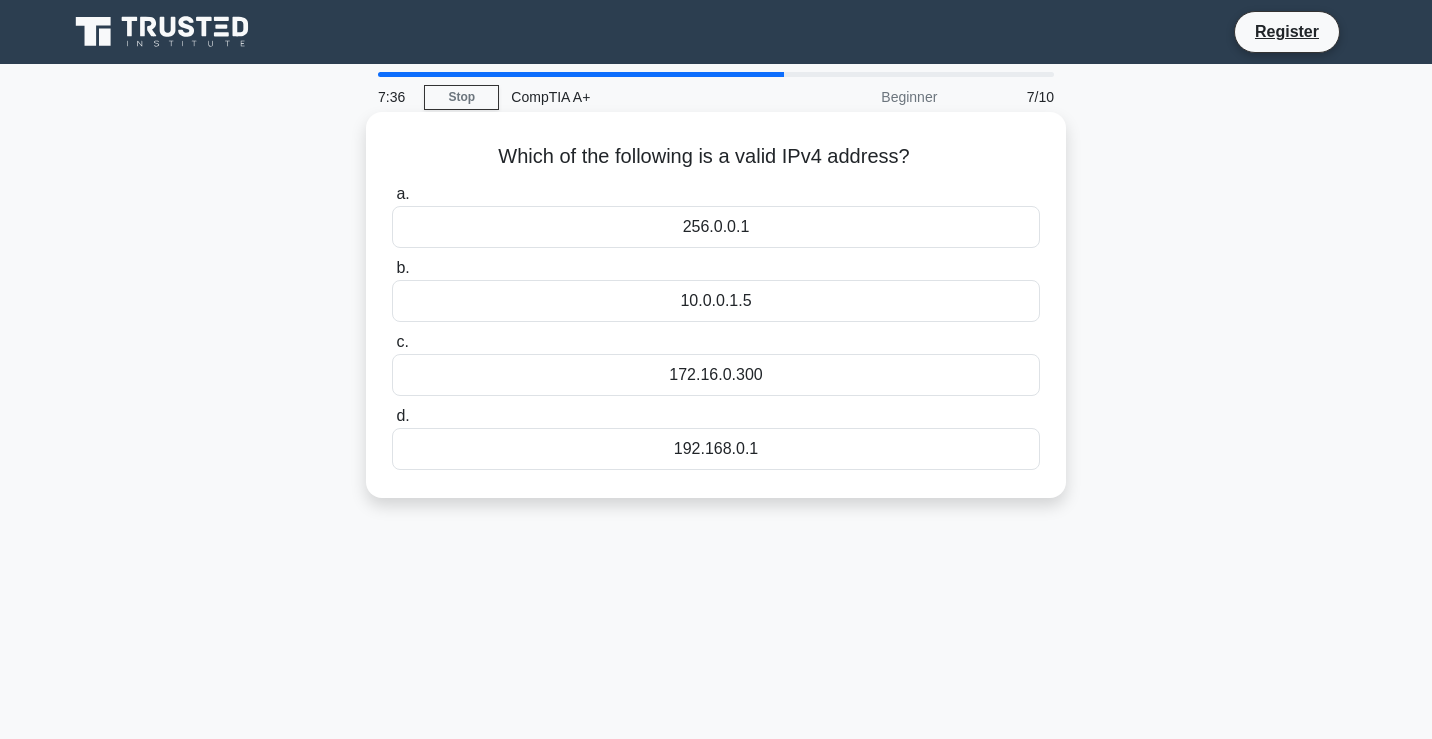 click on "192.168.0.1" at bounding box center (716, 449) 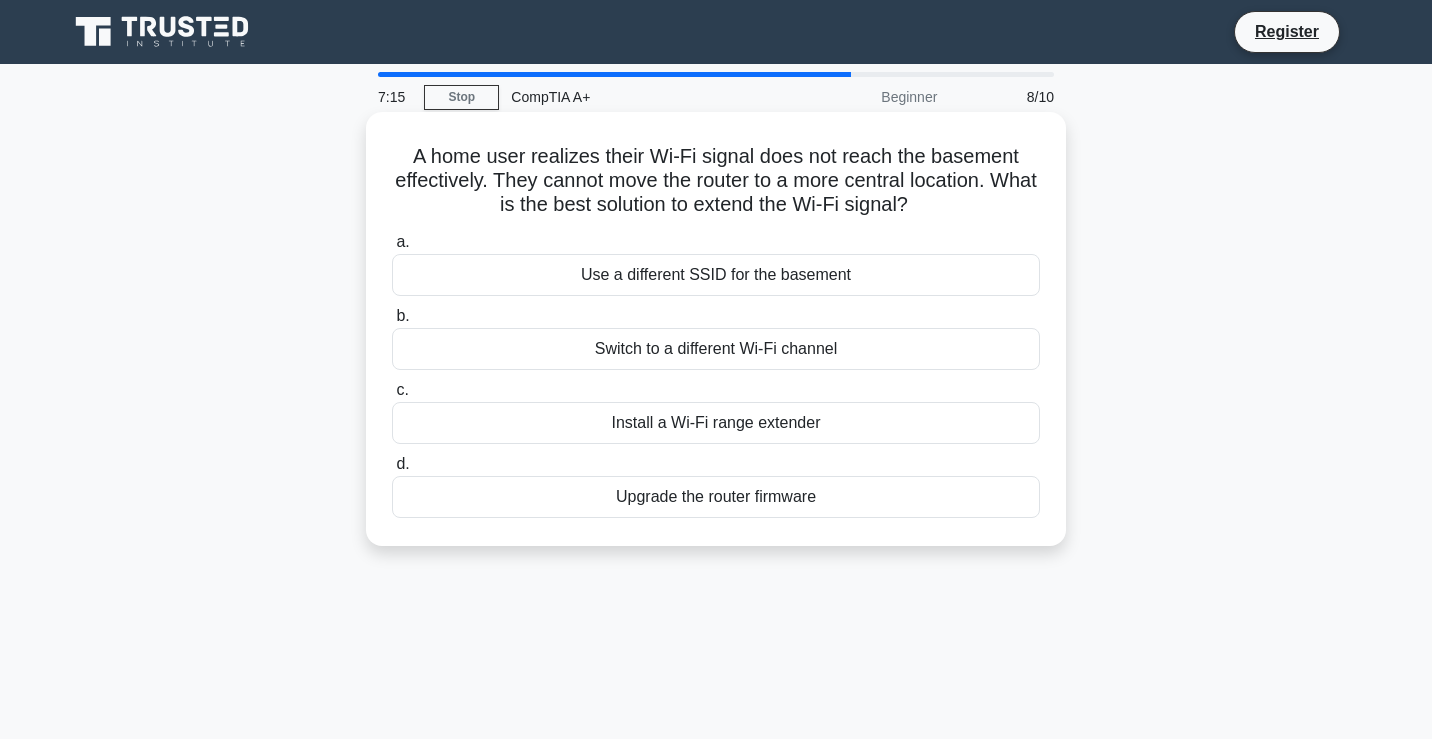 click on "Upgrade the router firmware" at bounding box center (716, 497) 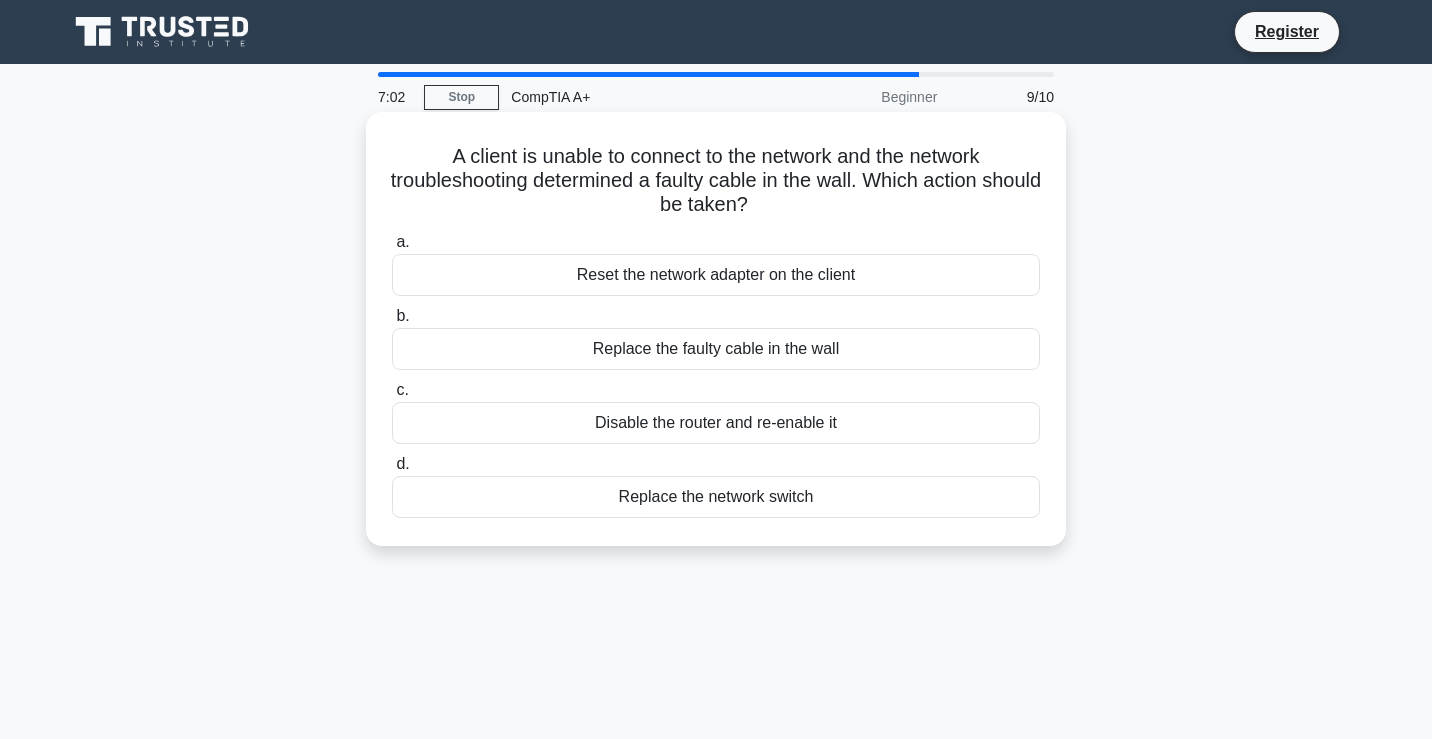 click on "Replace the faulty cable in the wall" at bounding box center [716, 349] 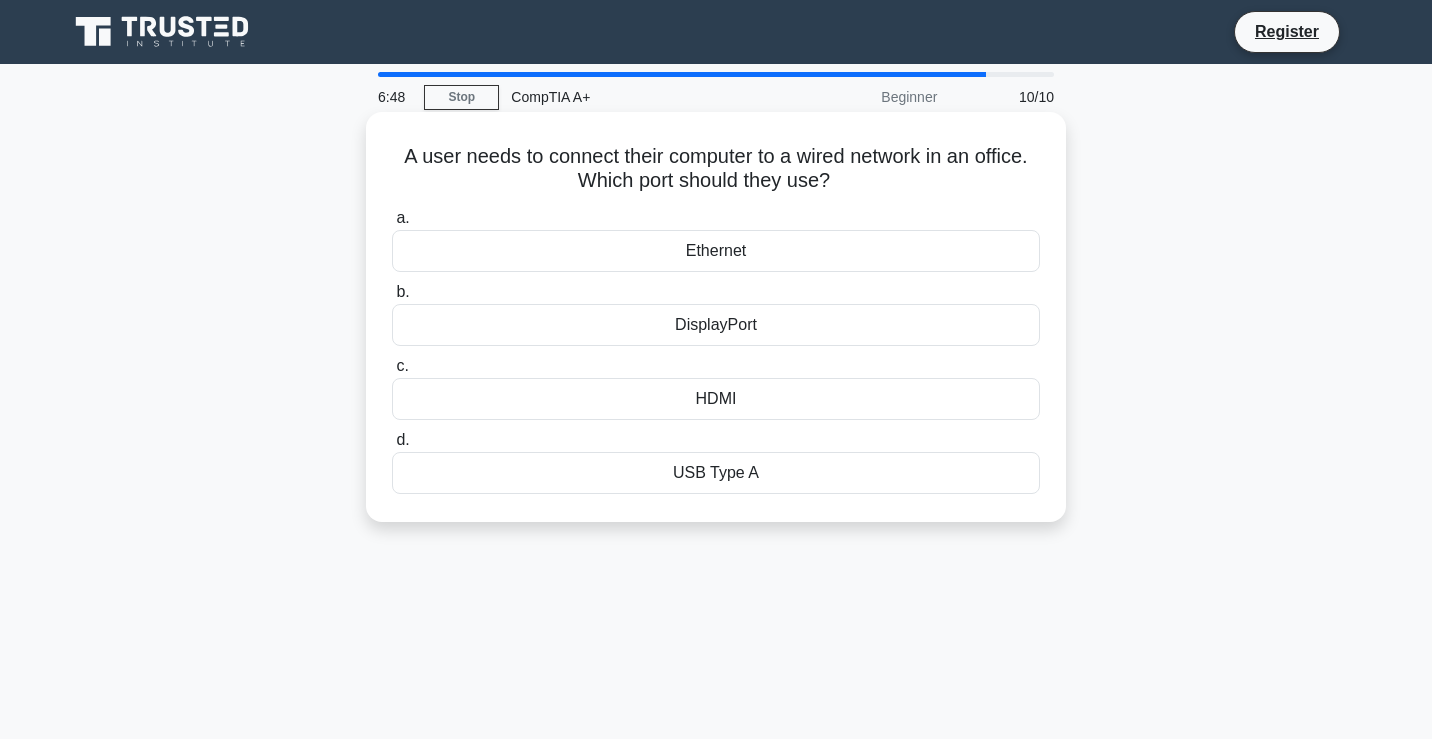 click on "Ethernet" at bounding box center (716, 251) 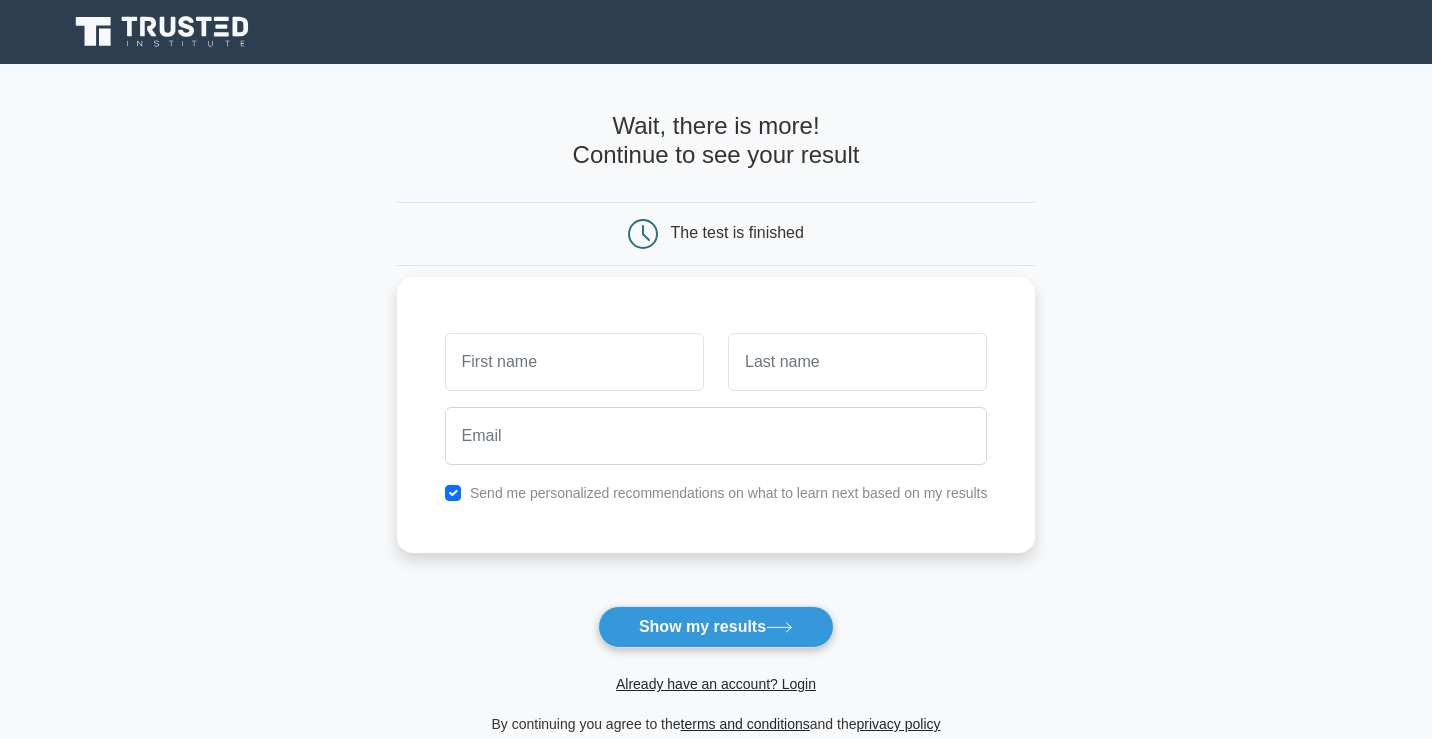 scroll, scrollTop: 0, scrollLeft: 0, axis: both 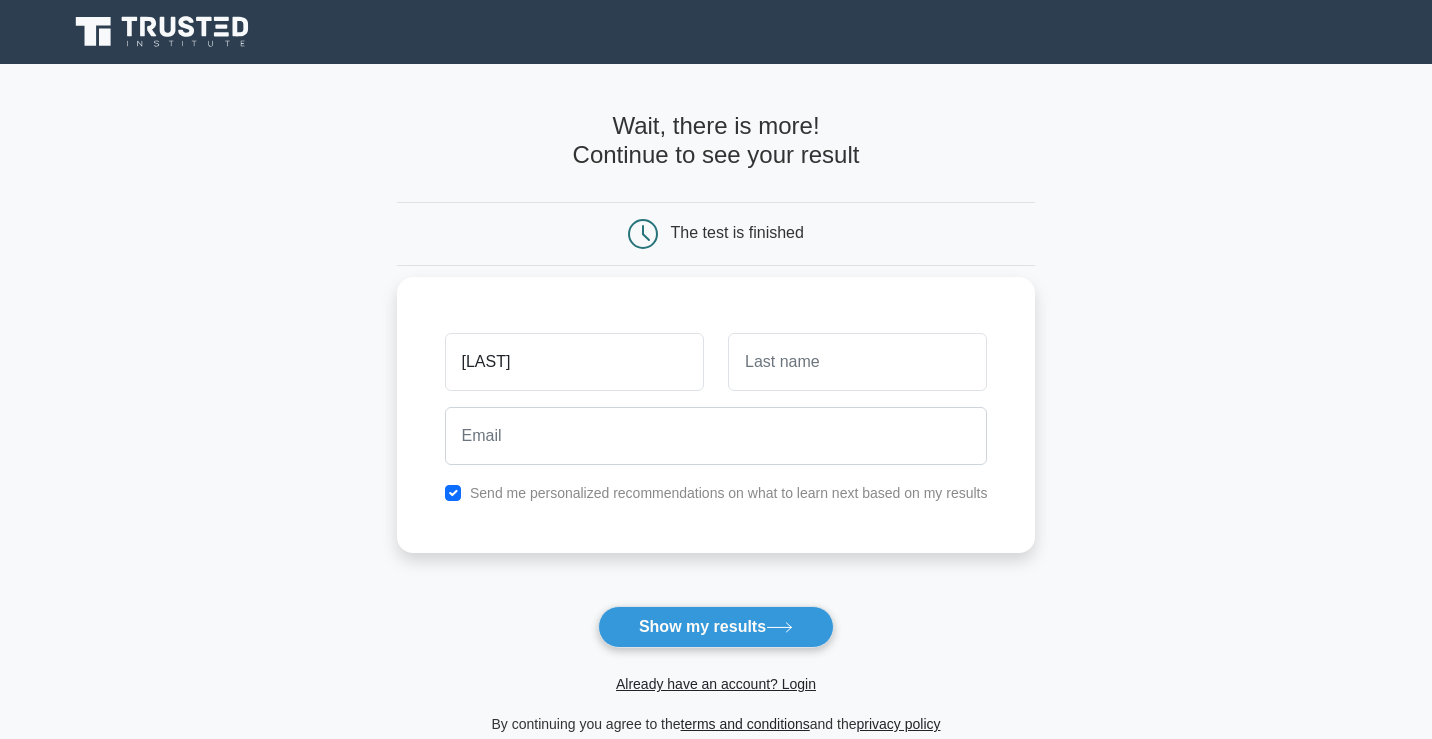 type on "[NAME] [NAME] [NAME]" 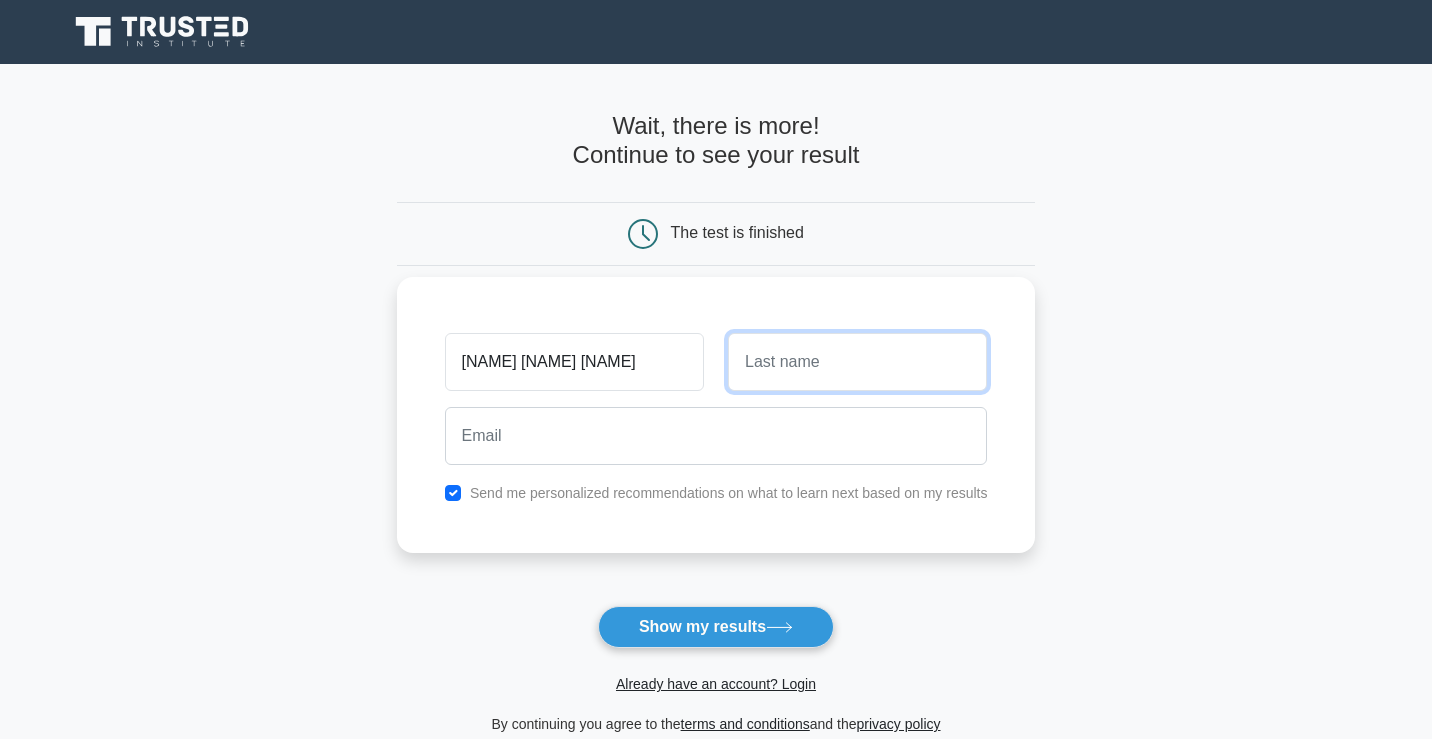 click at bounding box center [857, 362] 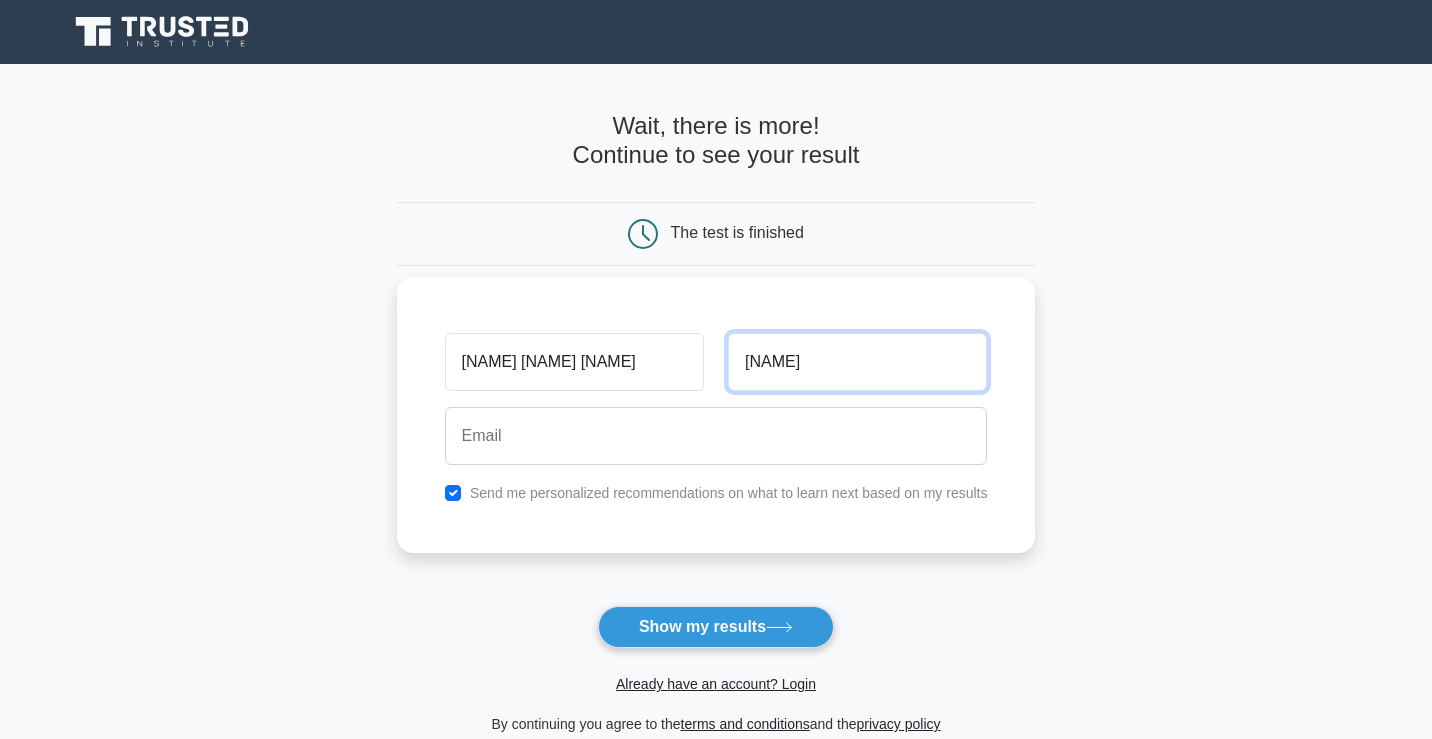 type on "[NAME]" 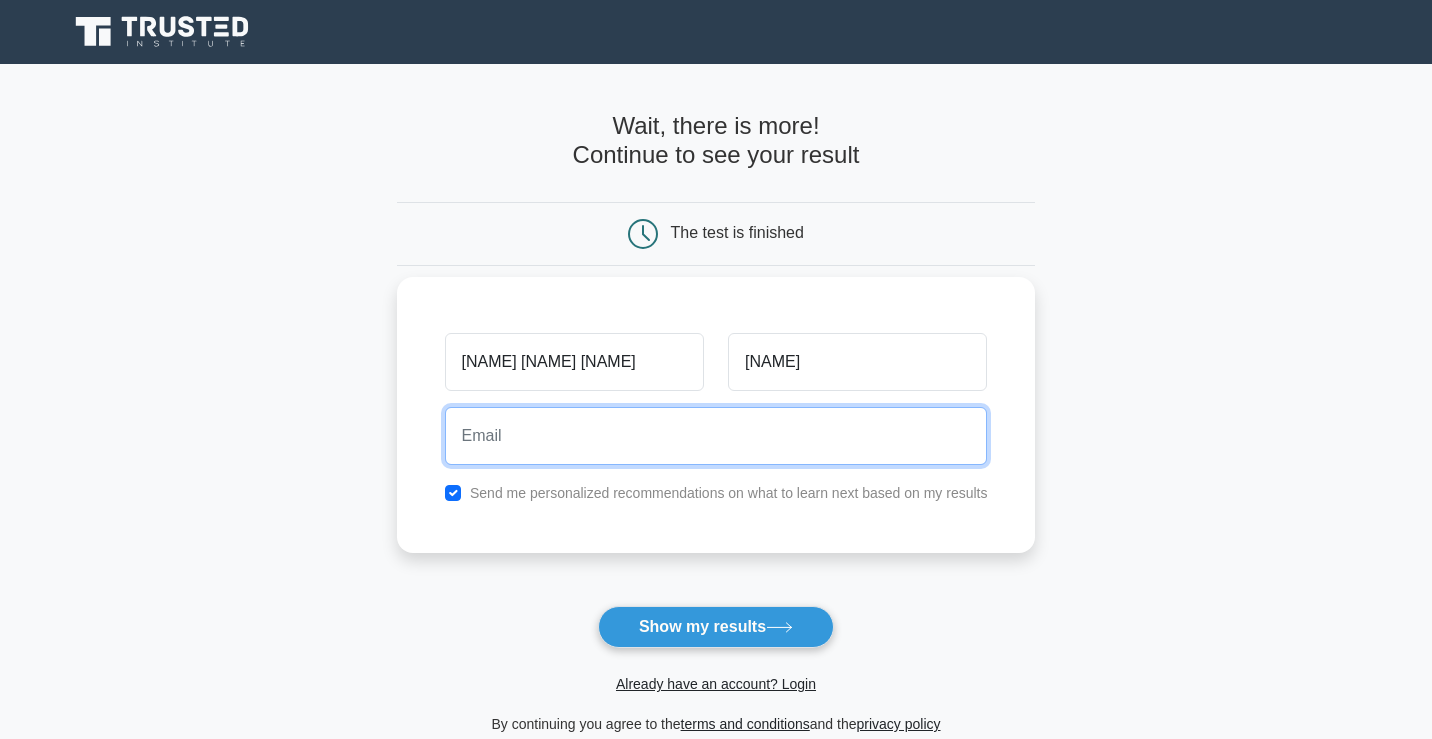 click at bounding box center (716, 436) 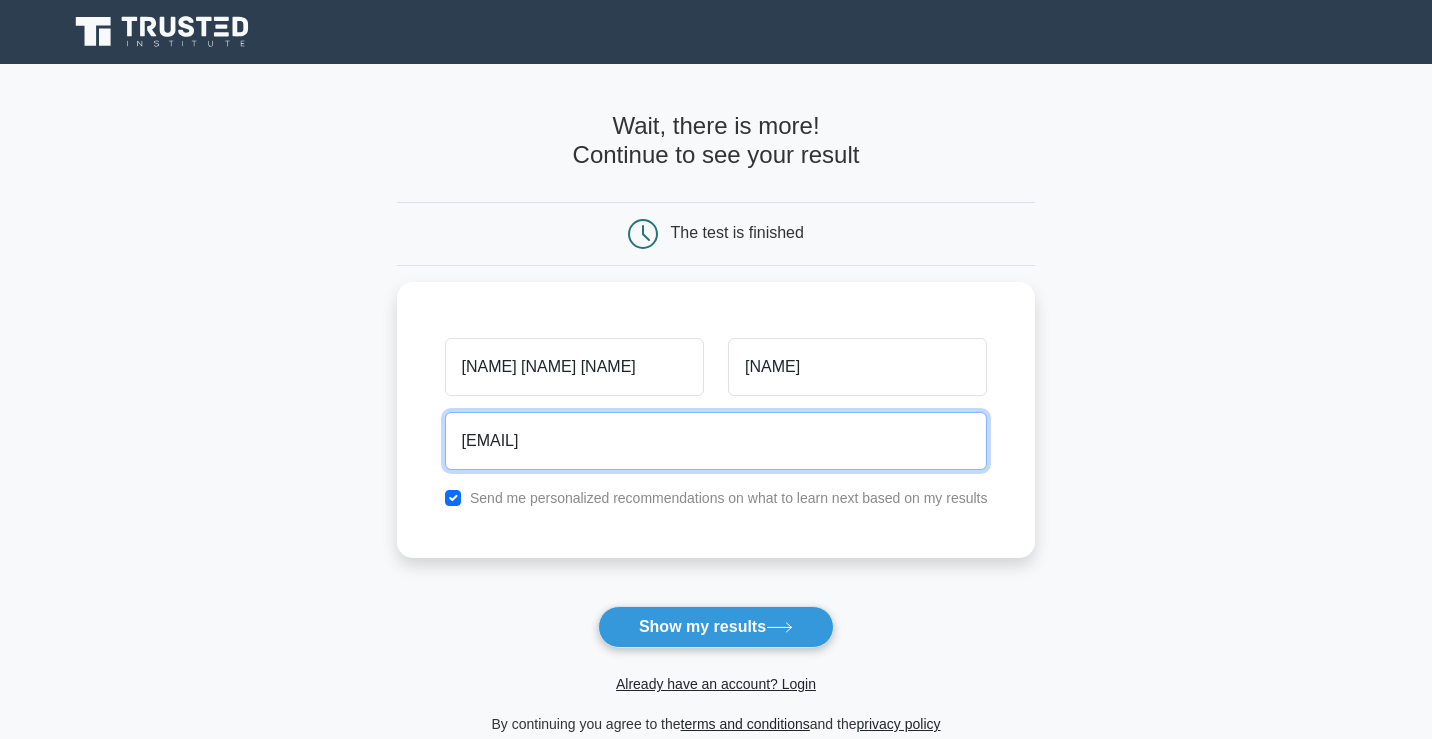 drag, startPoint x: 596, startPoint y: 435, endPoint x: 155, endPoint y: 450, distance: 441.25504 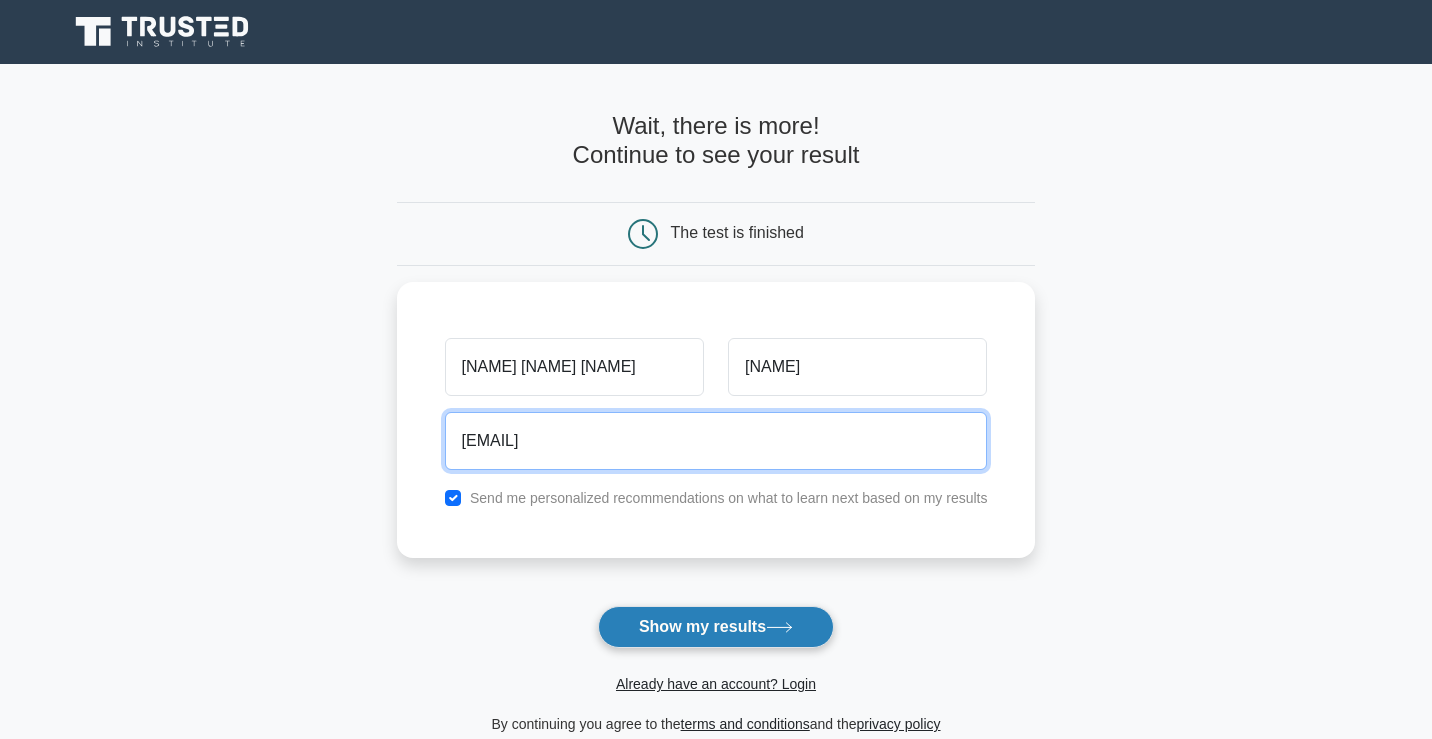 type on "[EMAIL]" 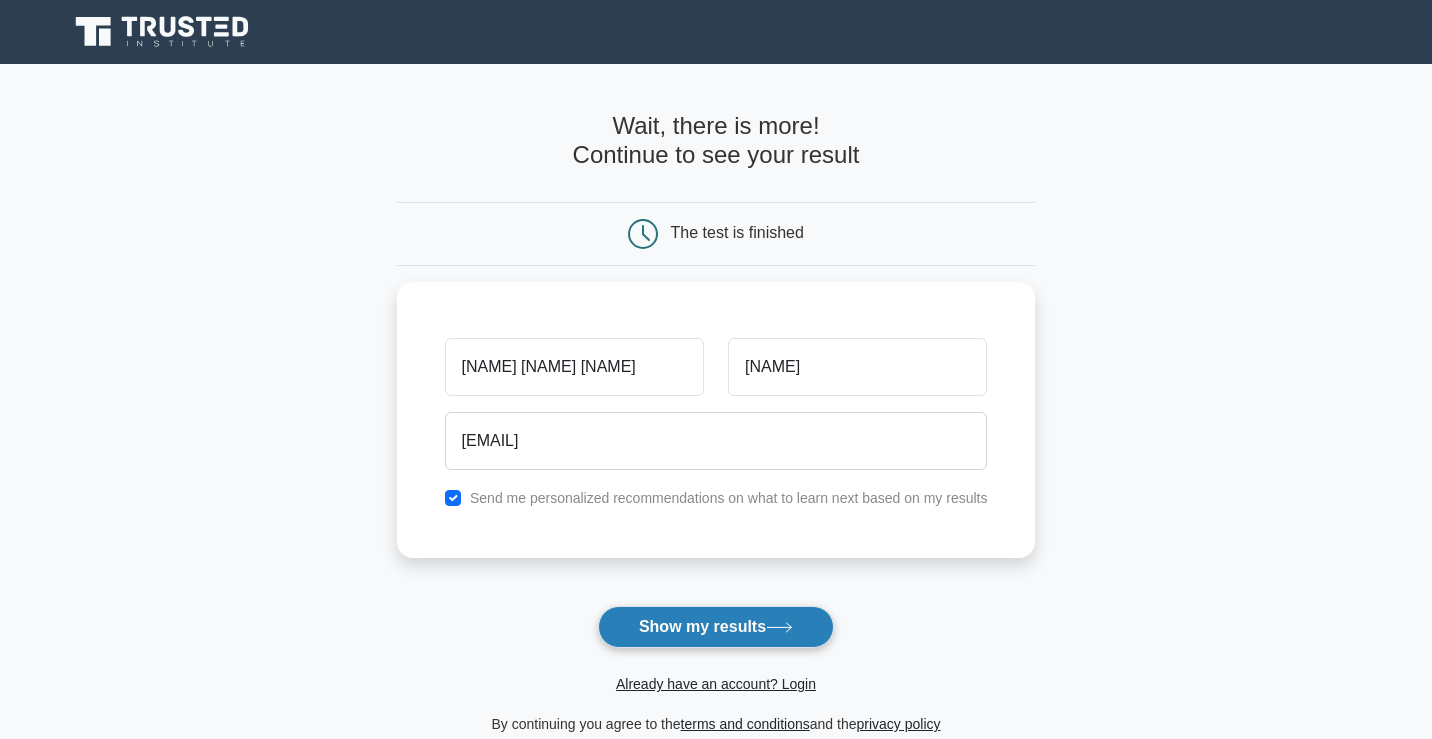 click on "Show my results" at bounding box center (716, 627) 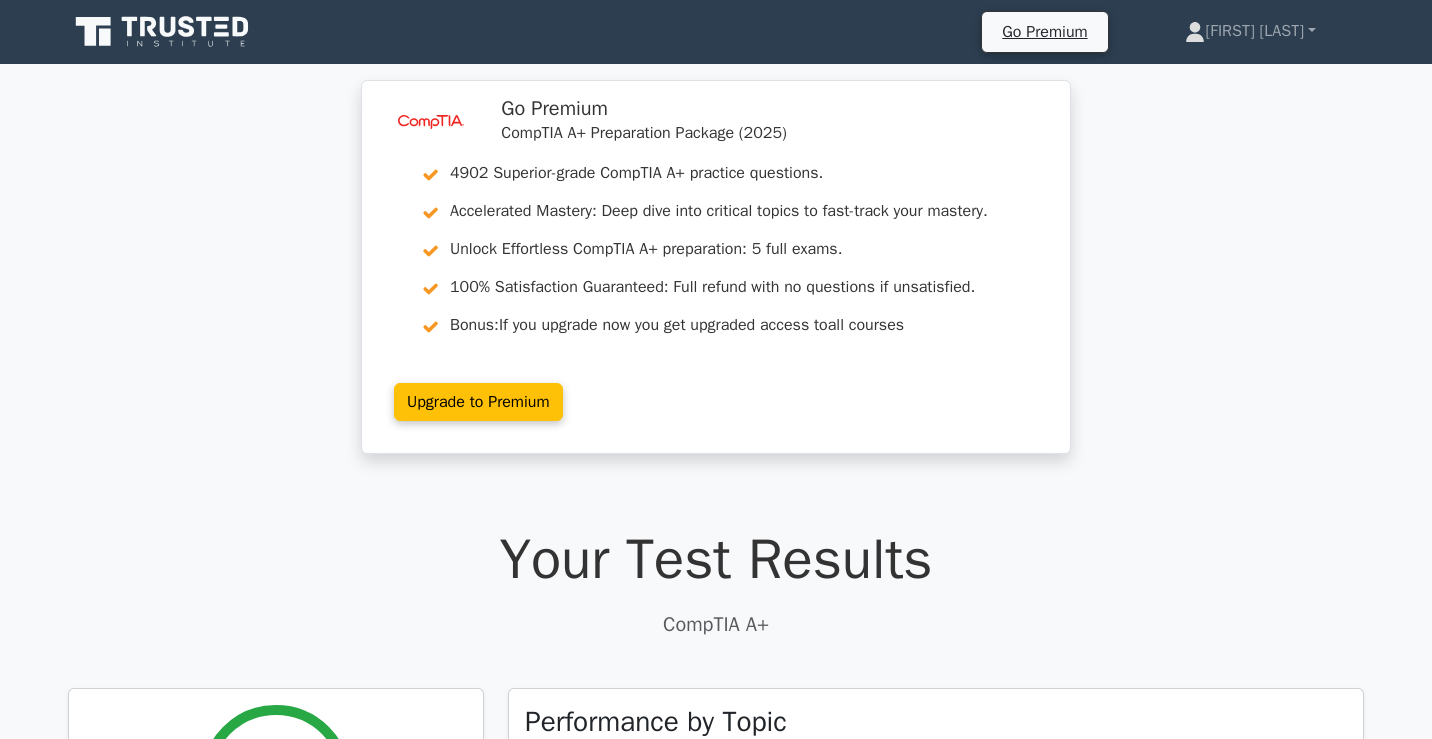 scroll, scrollTop: 0, scrollLeft: 0, axis: both 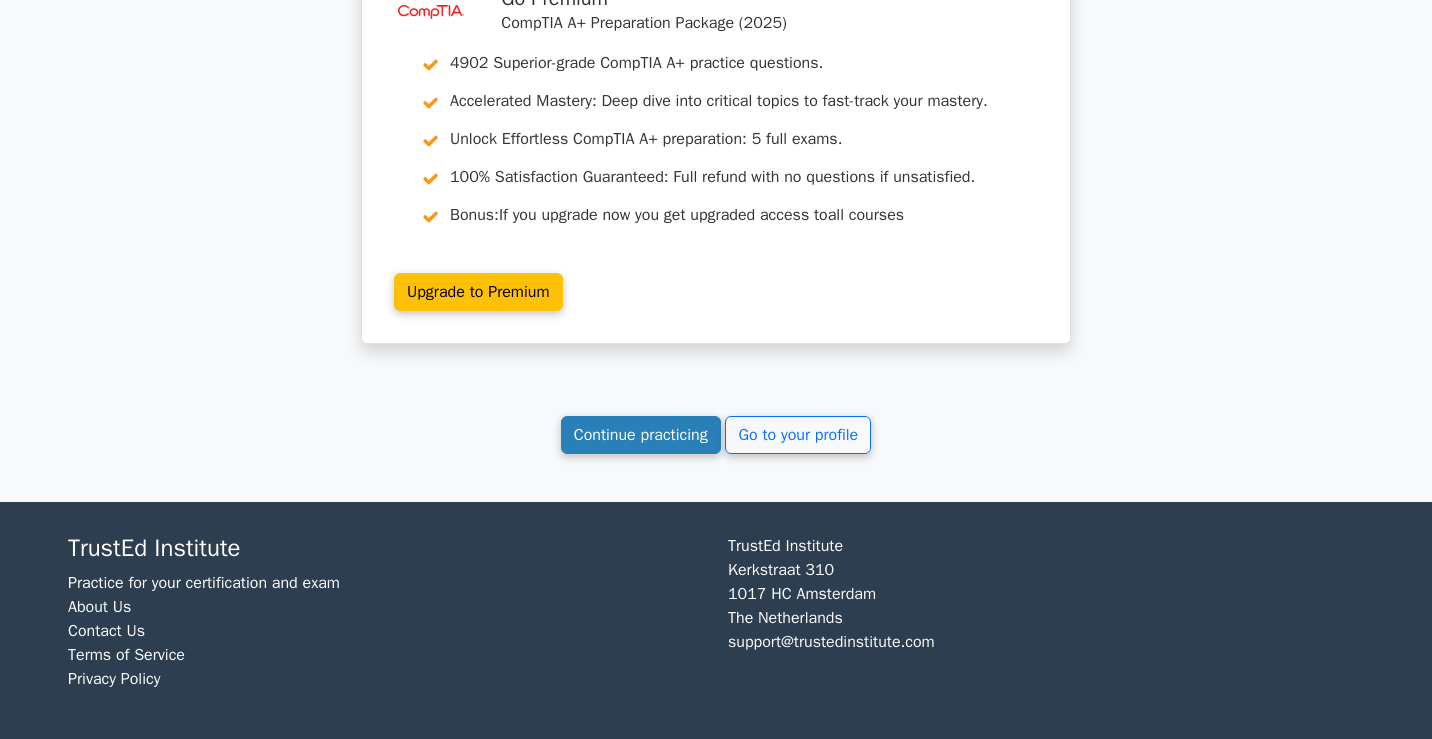 click on "Continue practicing" at bounding box center (641, 435) 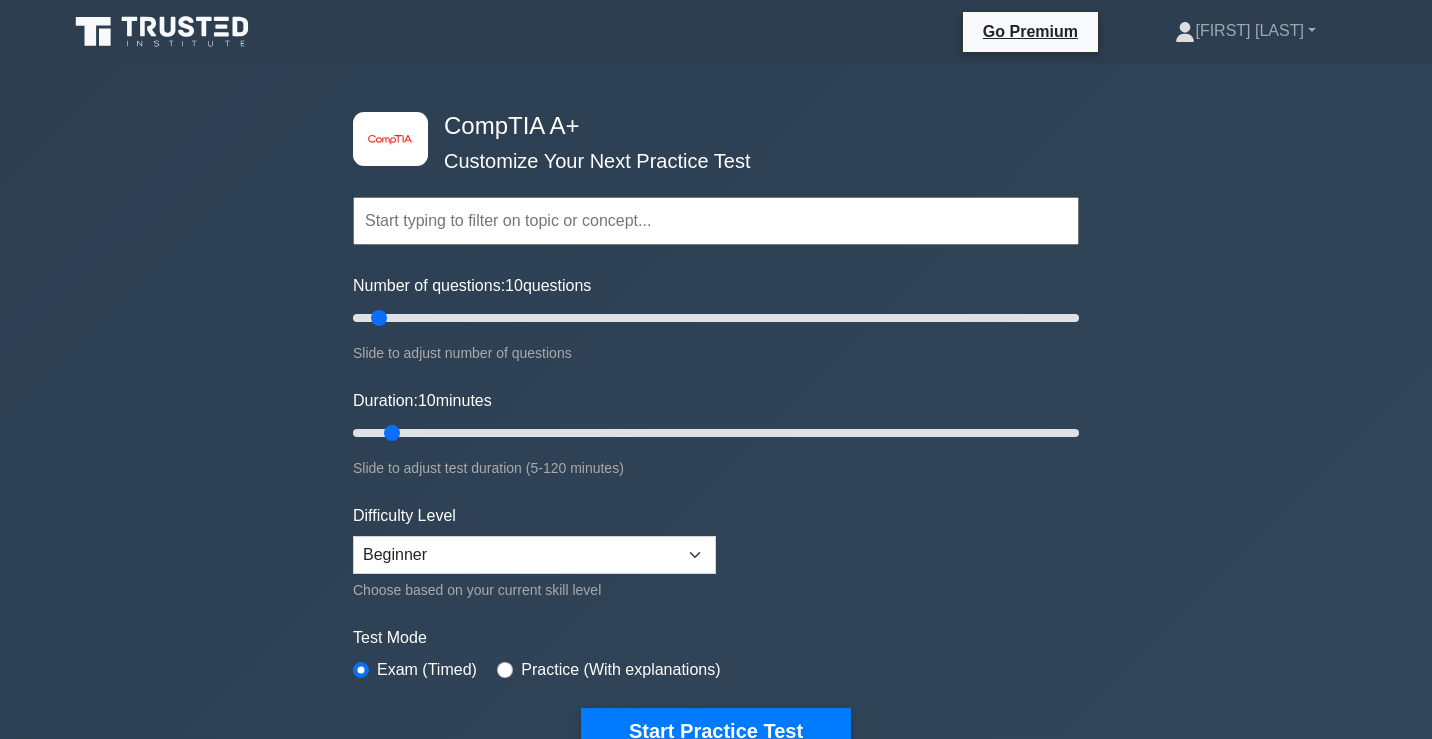 scroll, scrollTop: 0, scrollLeft: 0, axis: both 